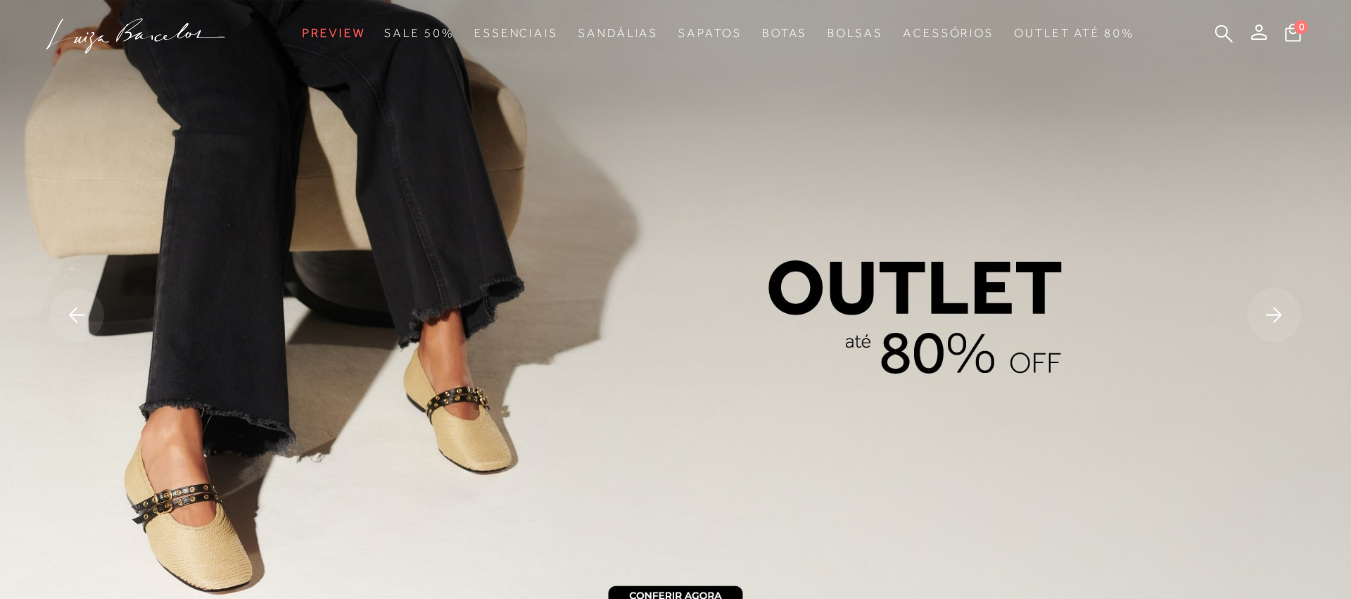 scroll, scrollTop: 0, scrollLeft: 0, axis: both 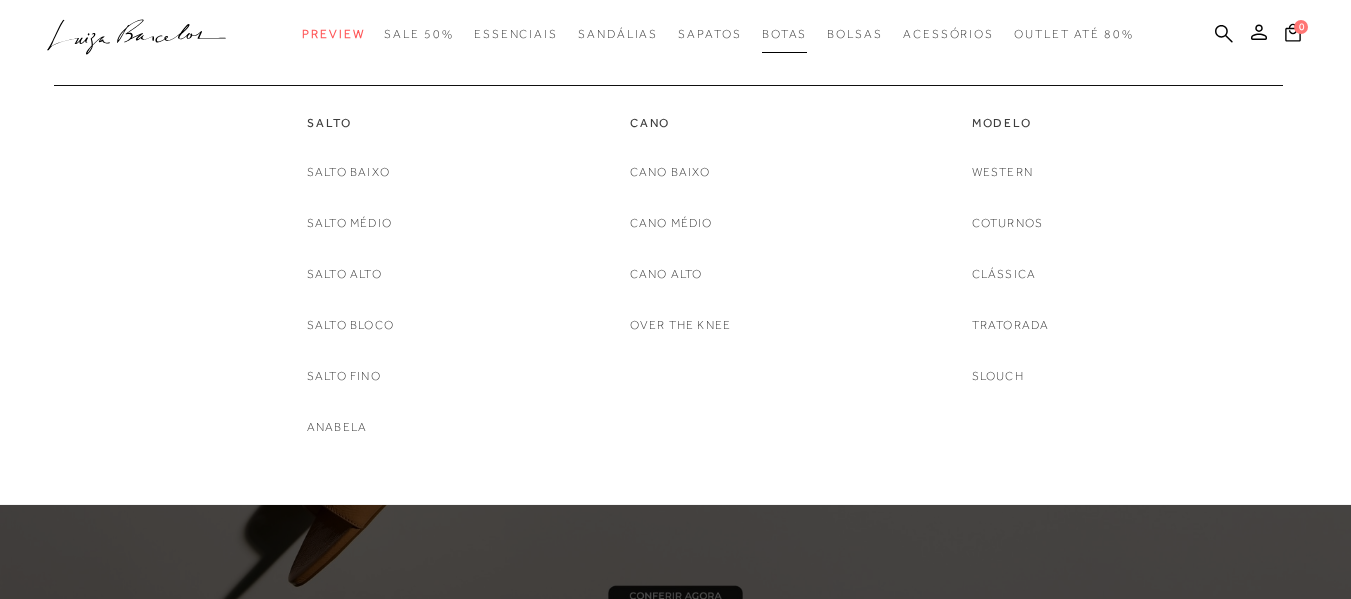 click on "Botas" at bounding box center [785, 34] 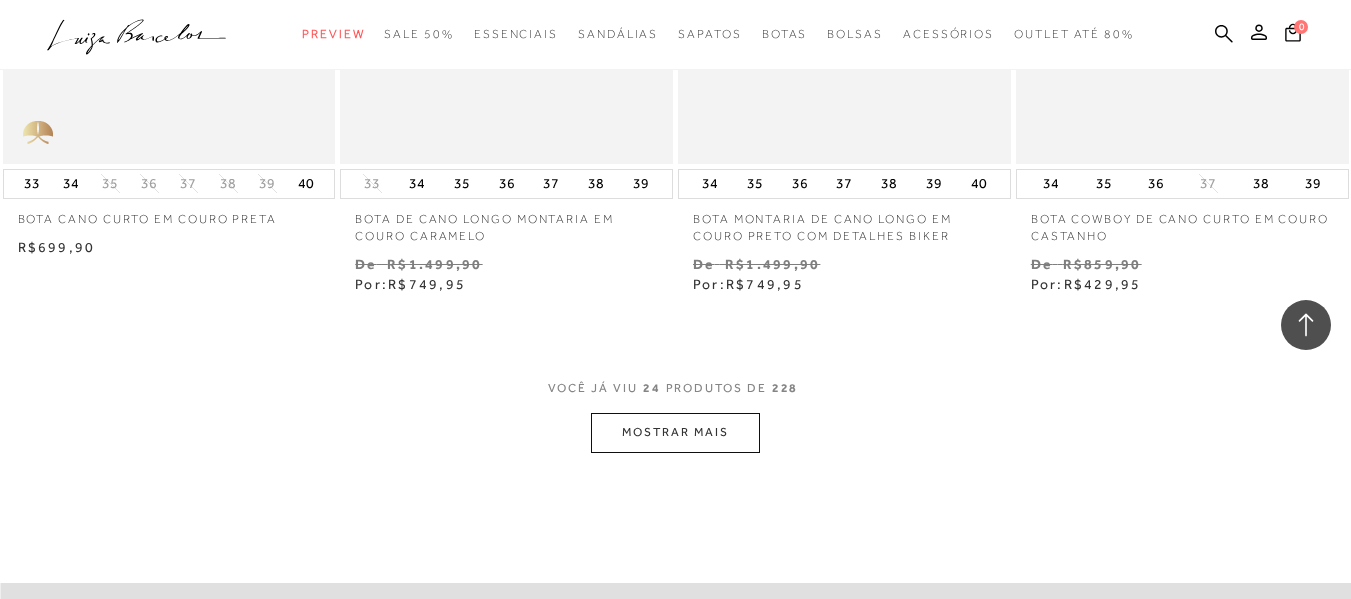 scroll, scrollTop: 3800, scrollLeft: 0, axis: vertical 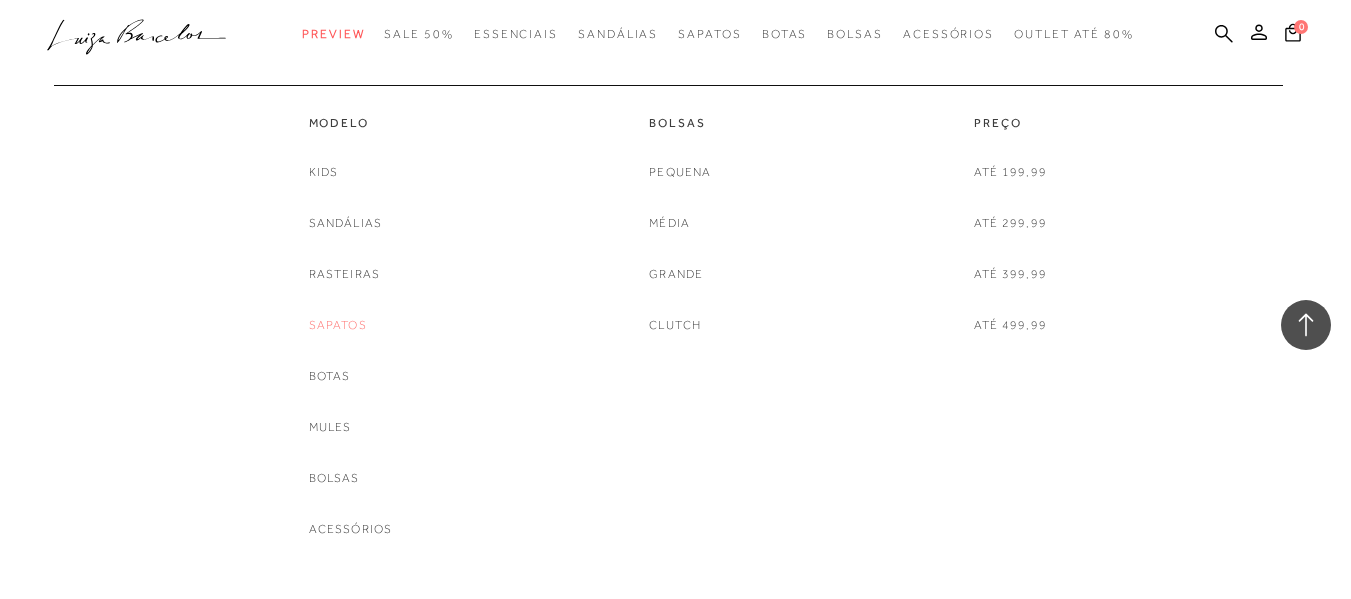 click on "Sapatos" at bounding box center (338, 325) 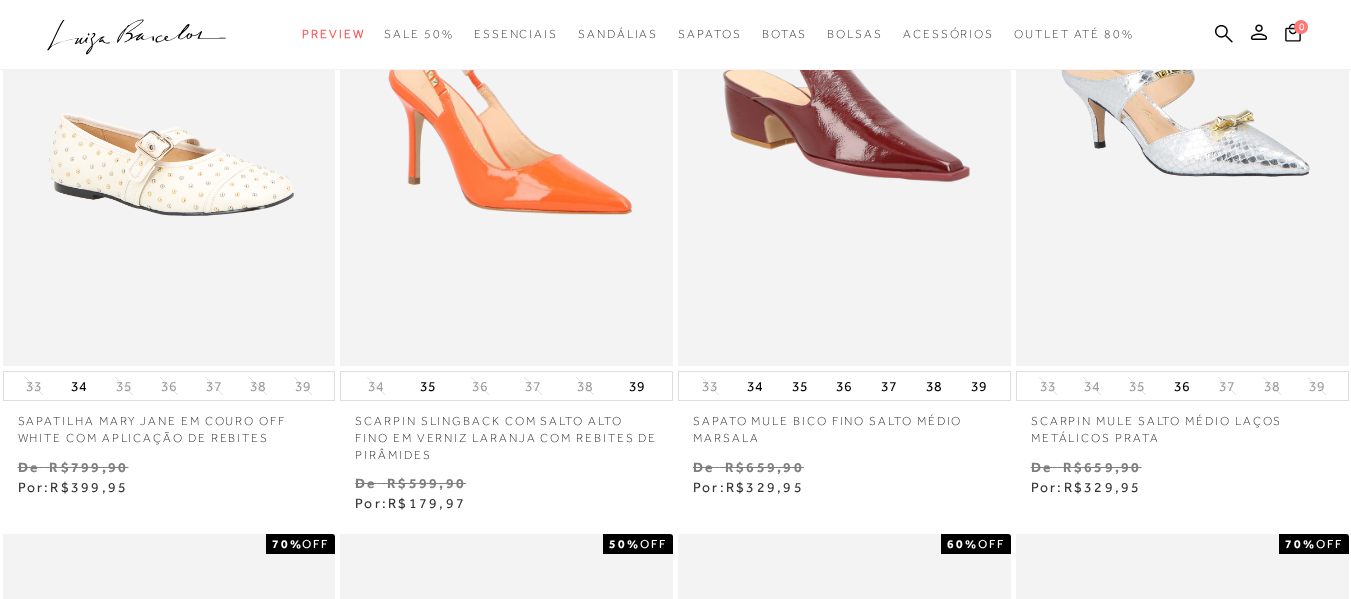 scroll, scrollTop: 963, scrollLeft: 0, axis: vertical 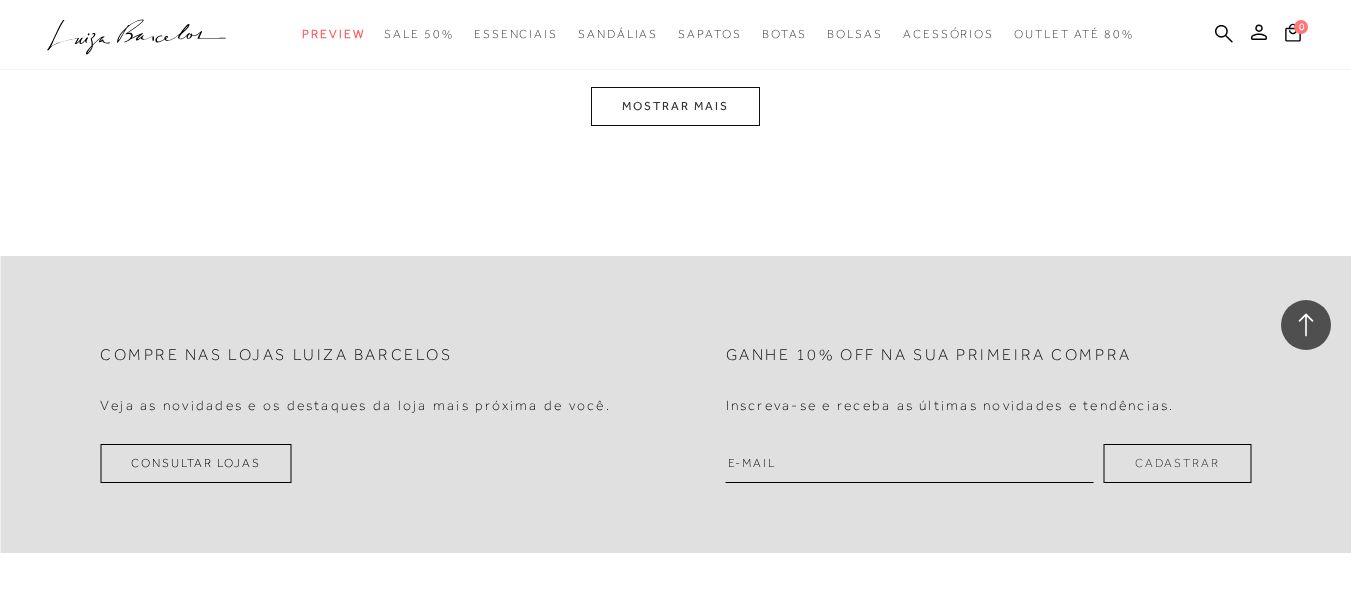 click on "MOSTRAR MAIS" at bounding box center [675, 106] 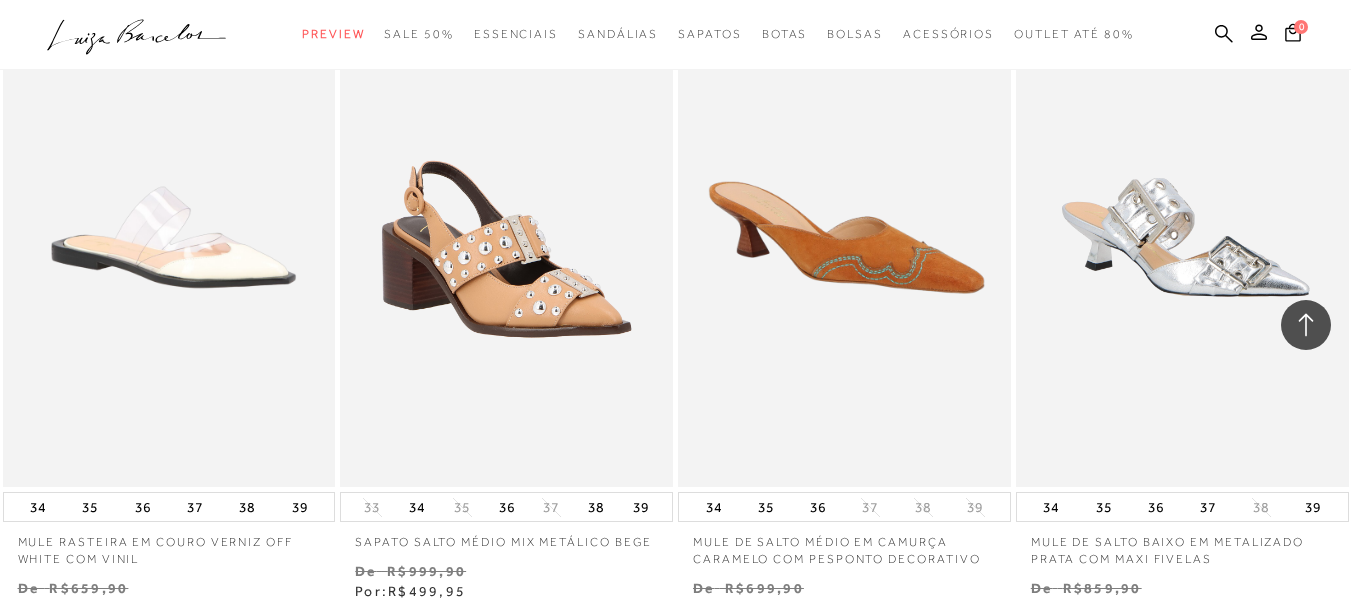 click on "MOSTRAR MAIS" at bounding box center [675, 4008] 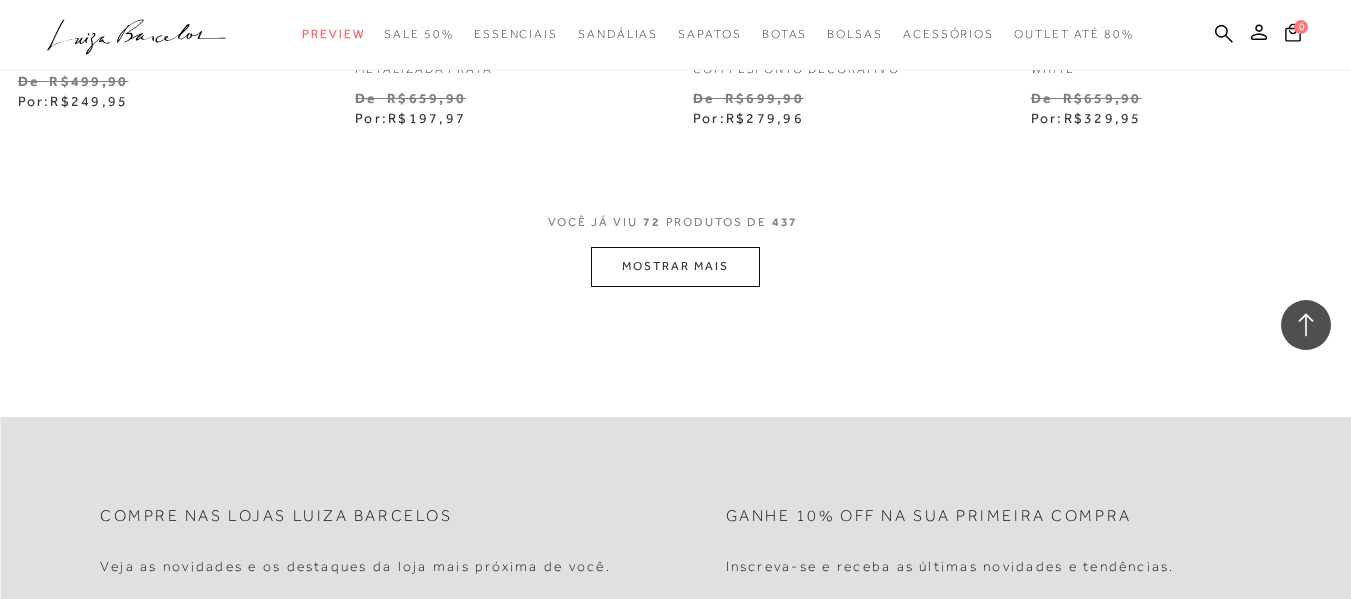 scroll, scrollTop: 11690, scrollLeft: 0, axis: vertical 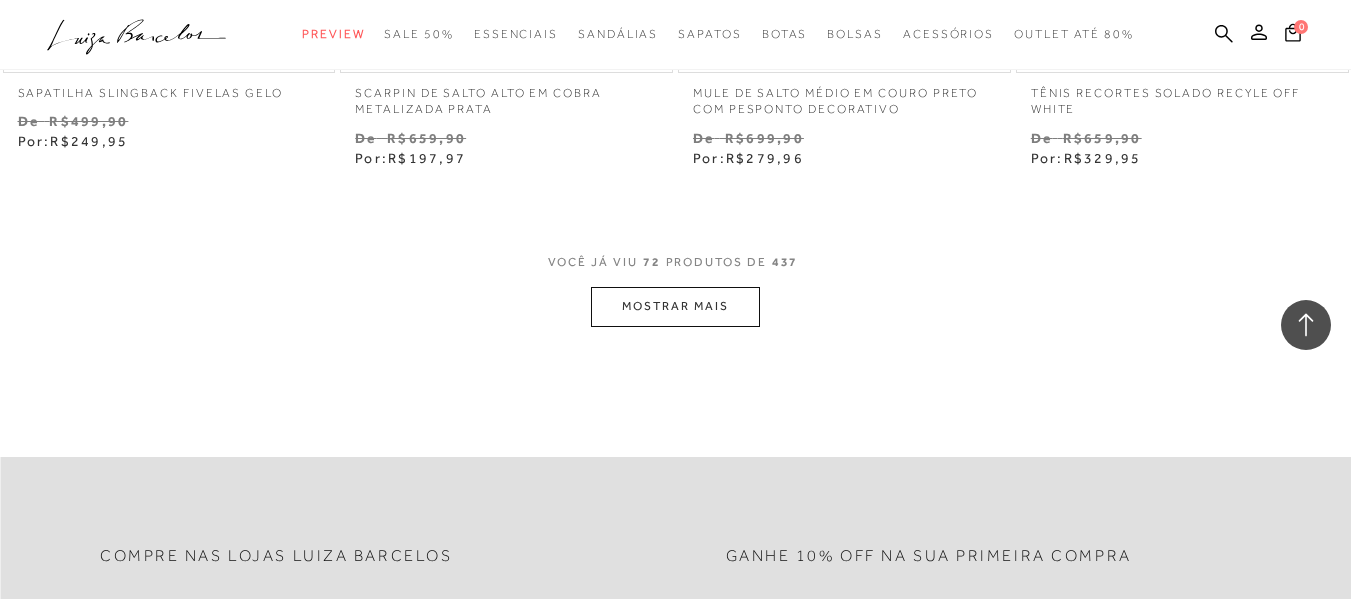 click on "MOSTRAR MAIS" at bounding box center (675, 306) 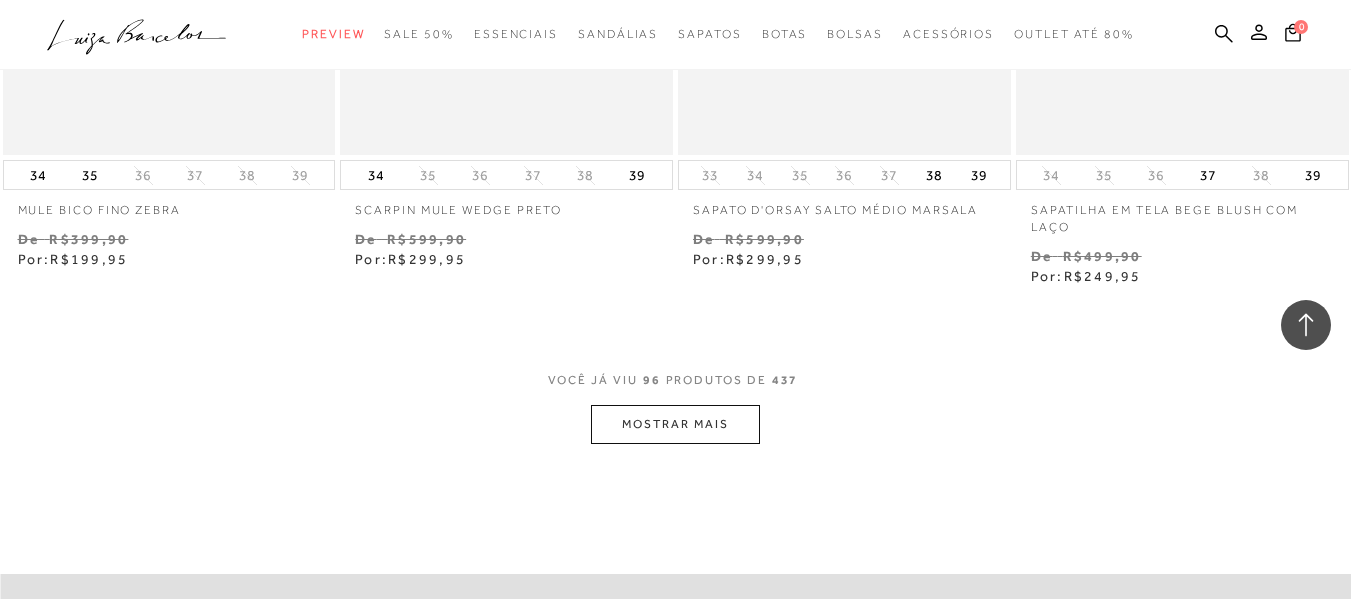 scroll, scrollTop: 15514, scrollLeft: 0, axis: vertical 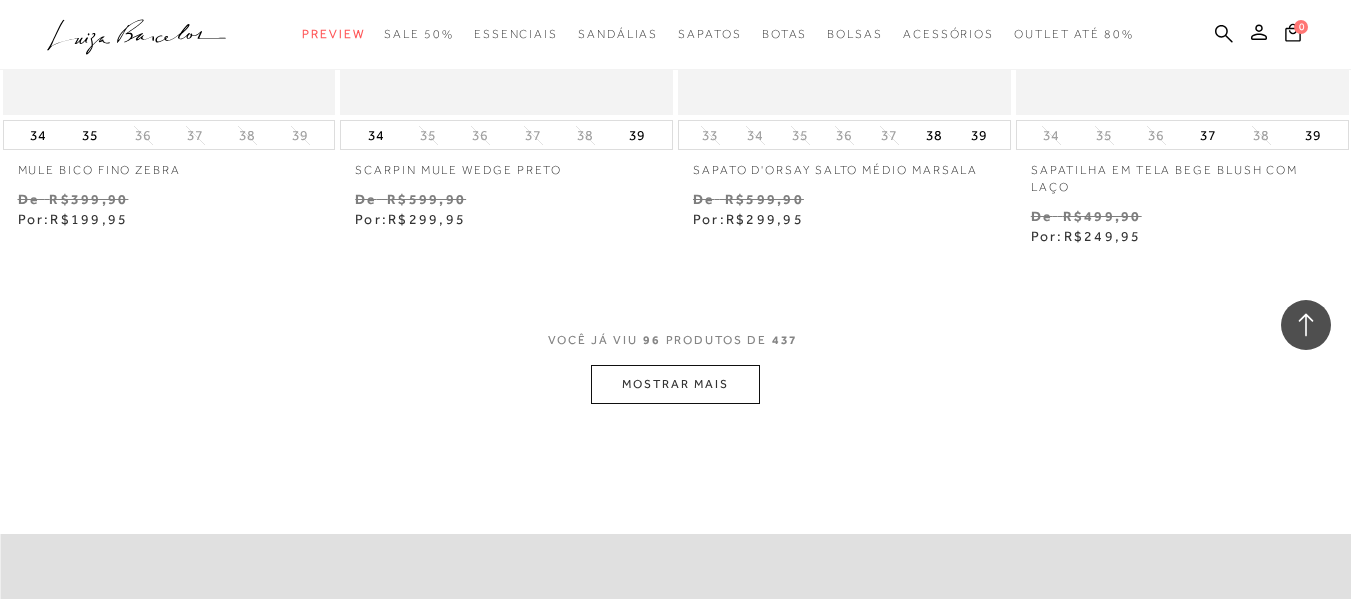 click on "MOSTRAR MAIS" at bounding box center (675, 384) 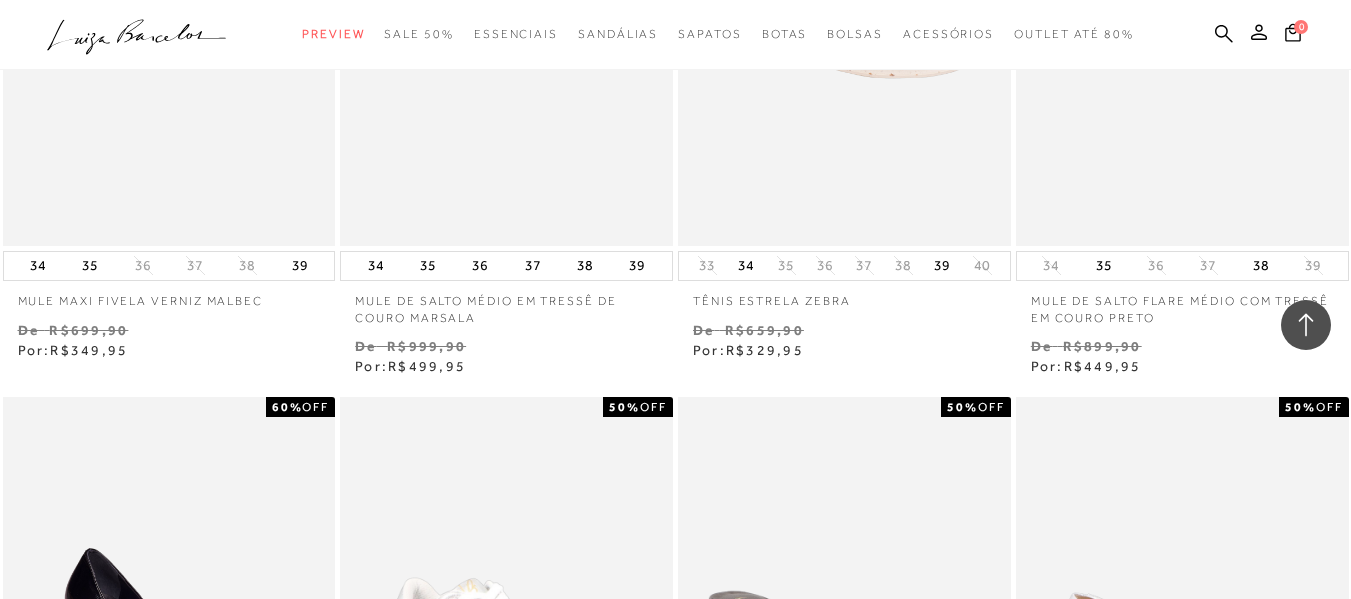 scroll, scrollTop: 16114, scrollLeft: 0, axis: vertical 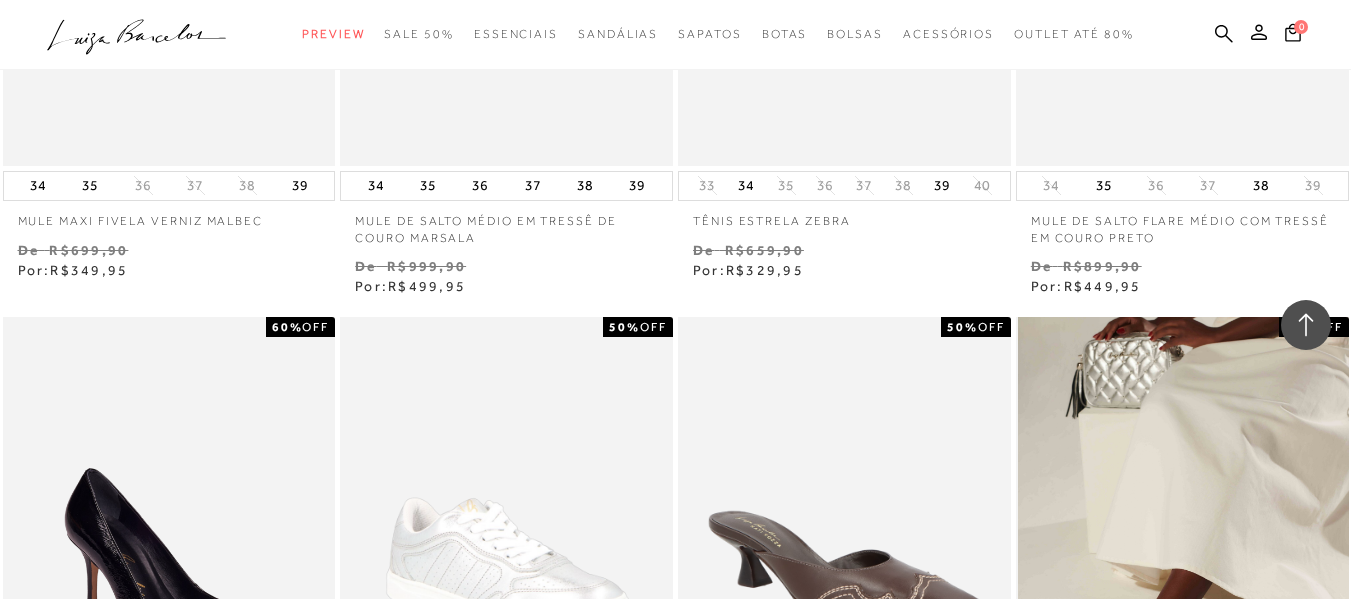type 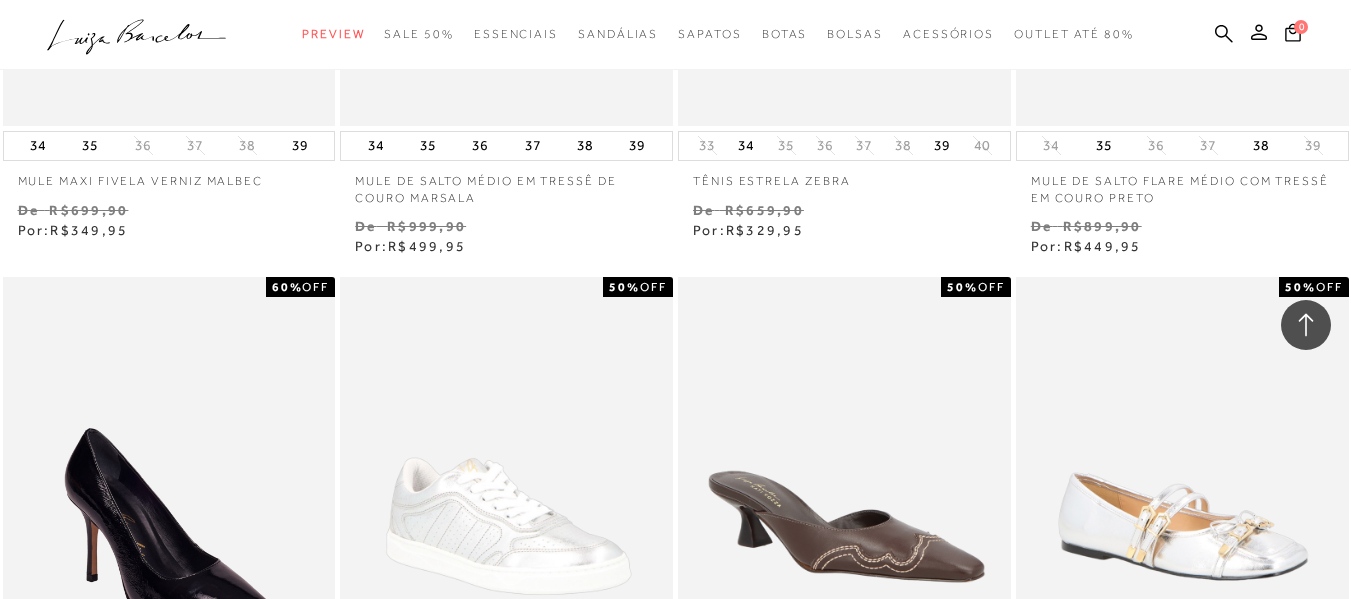 scroll, scrollTop: 16194, scrollLeft: 0, axis: vertical 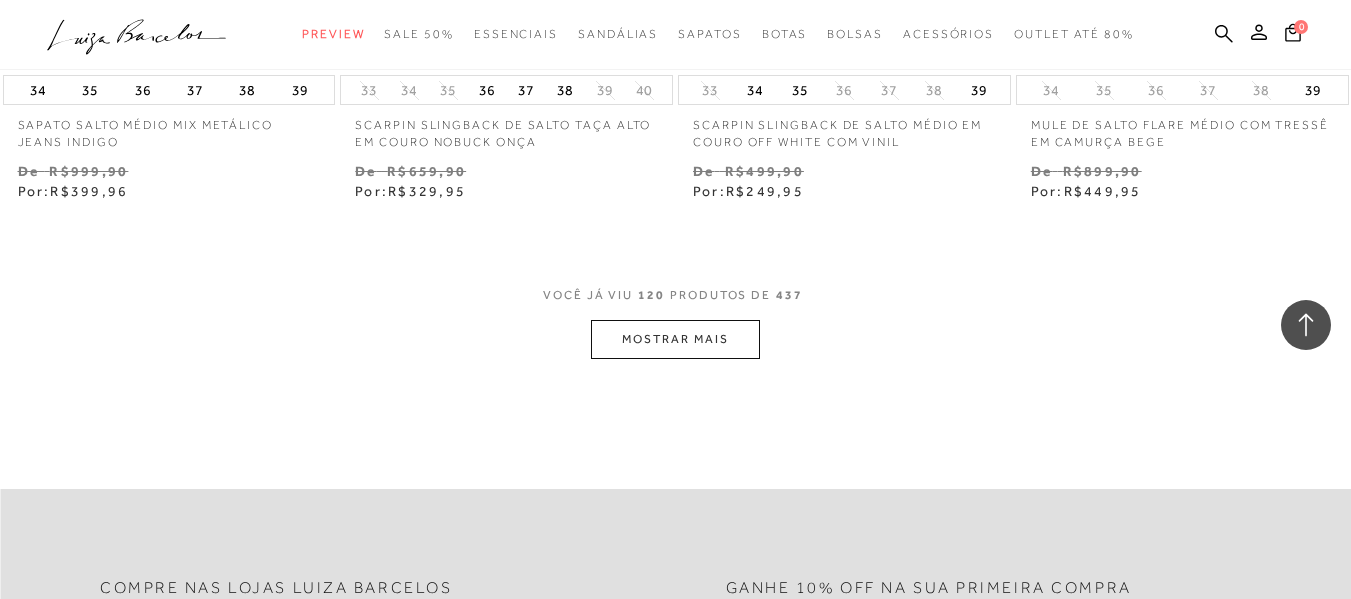 click on "MOSTRAR MAIS" at bounding box center (675, 339) 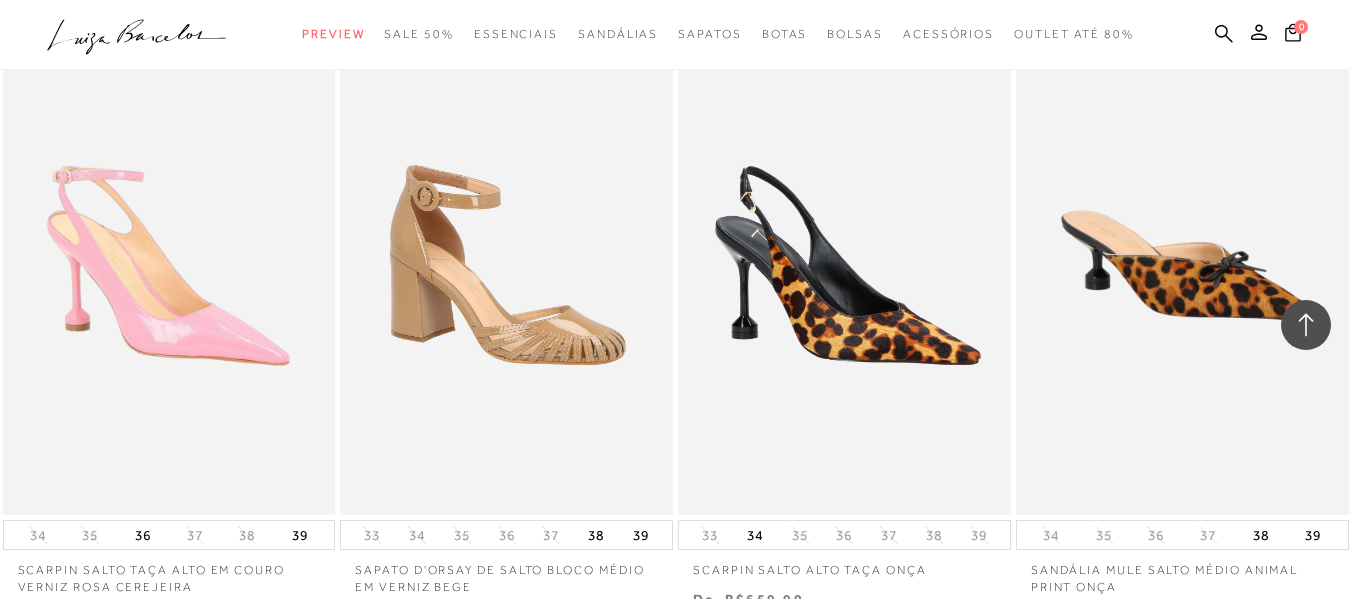 scroll, scrollTop: 23221, scrollLeft: 0, axis: vertical 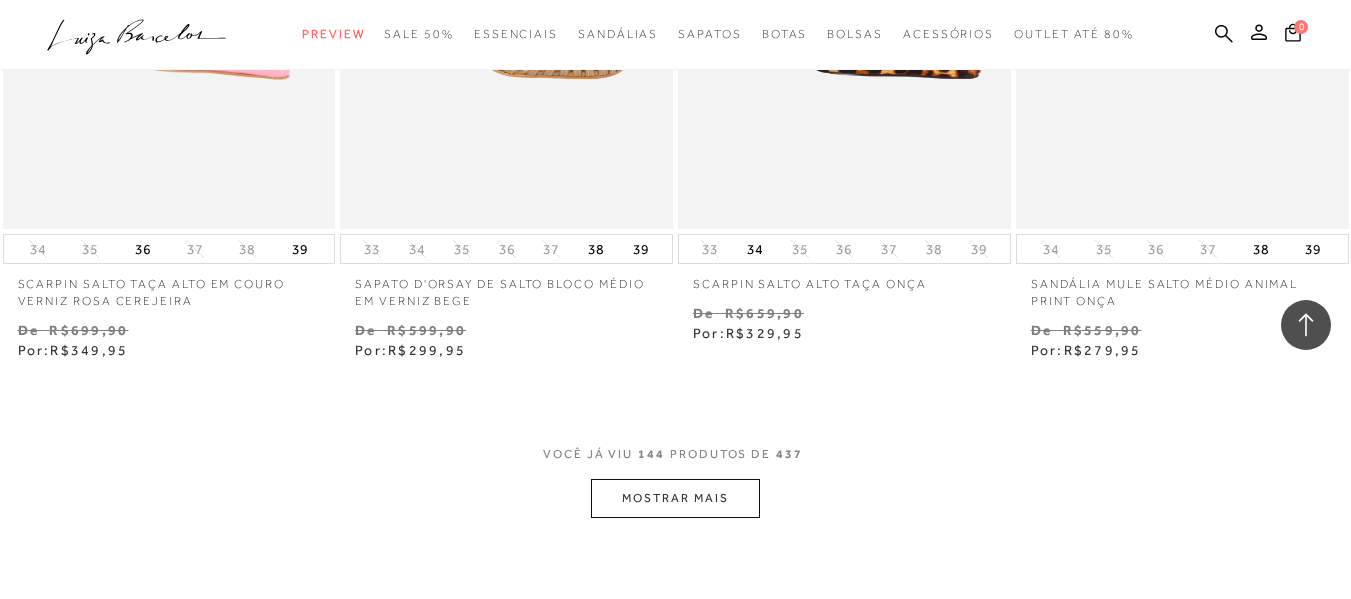 click on "MOSTRAR MAIS" at bounding box center (675, 498) 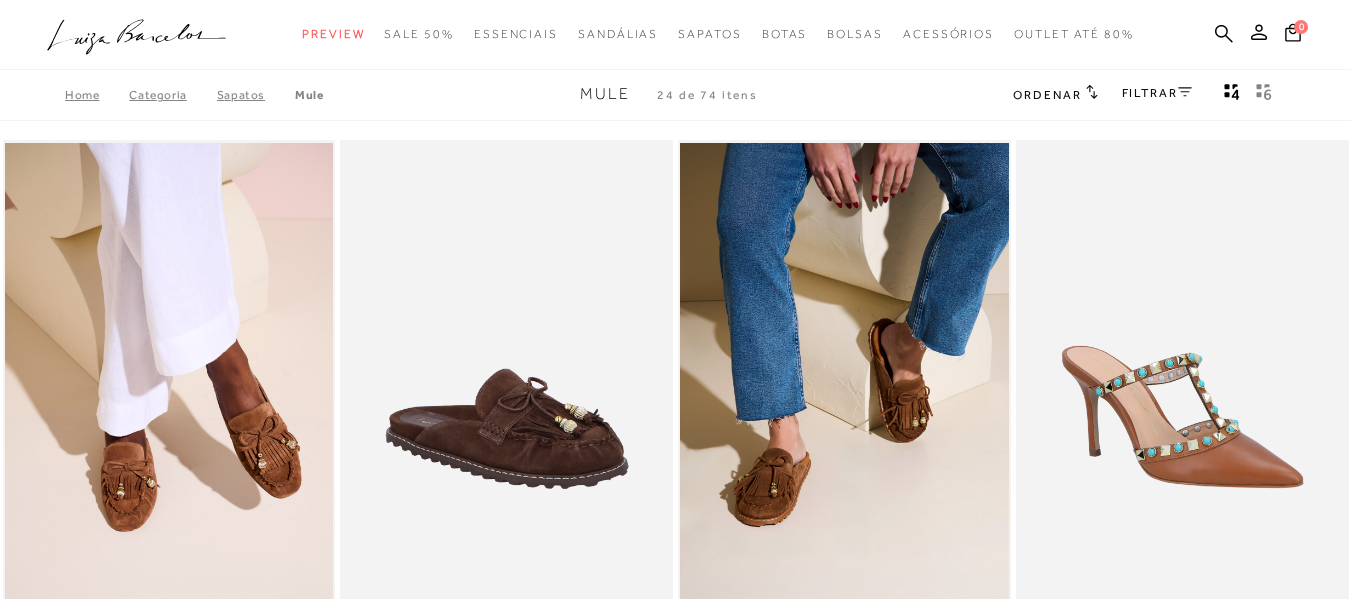 scroll, scrollTop: 1000, scrollLeft: 0, axis: vertical 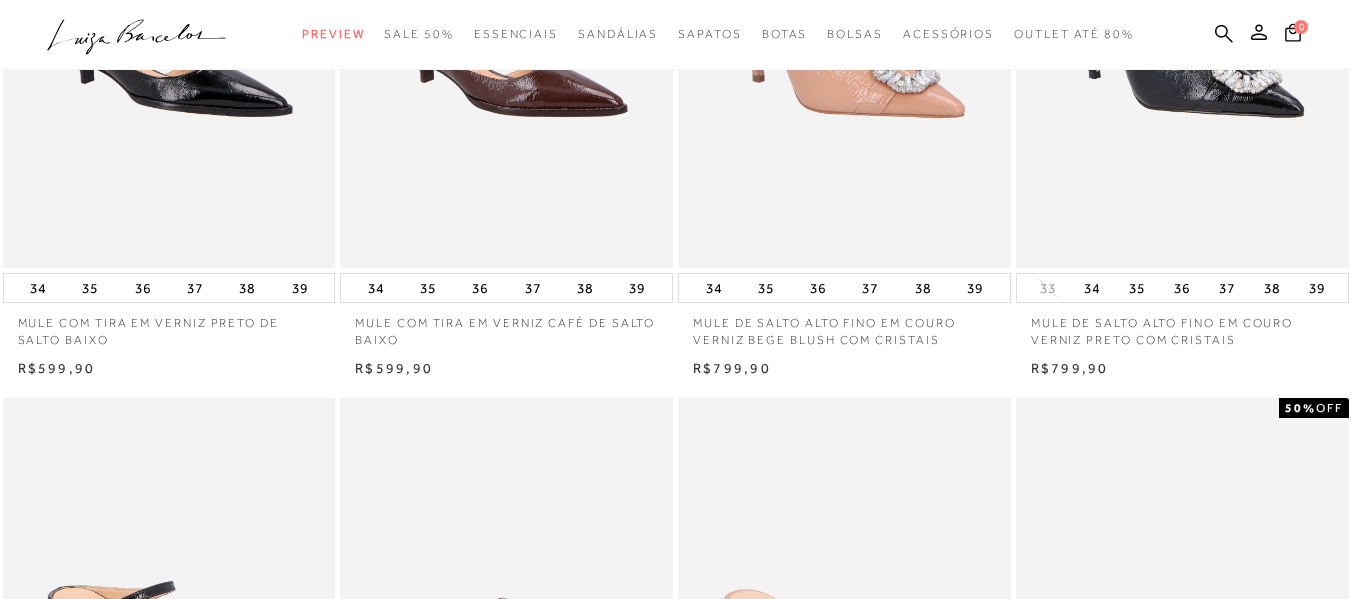 type 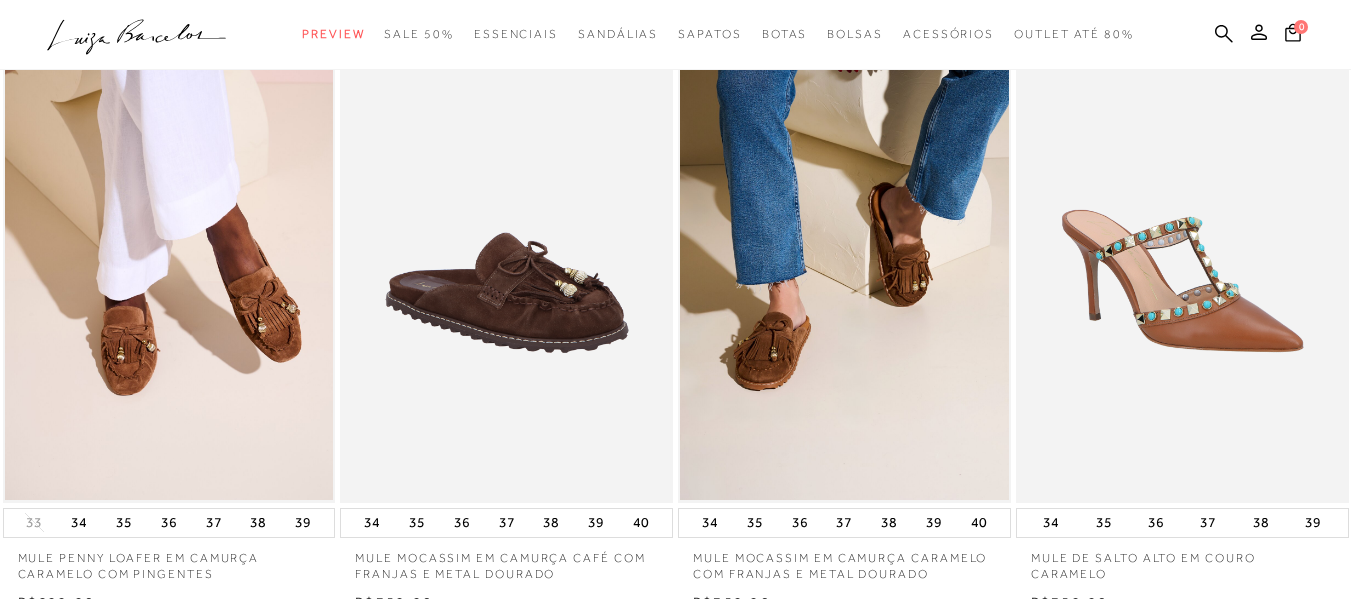 scroll, scrollTop: 170, scrollLeft: 0, axis: vertical 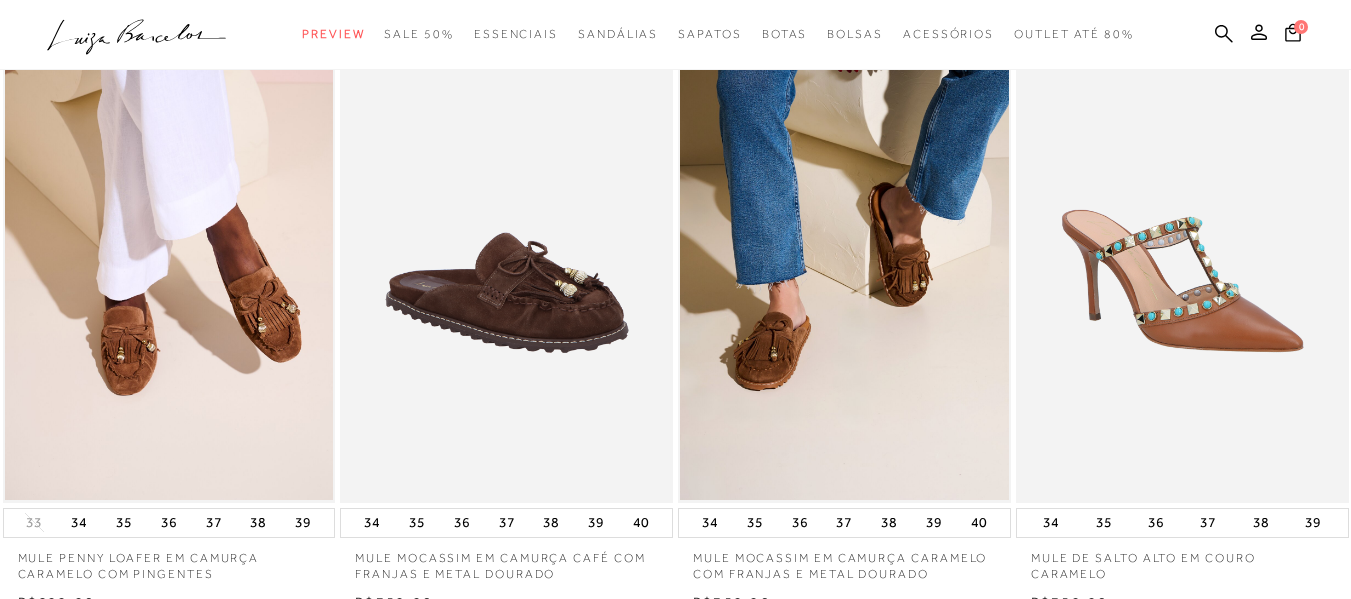 type 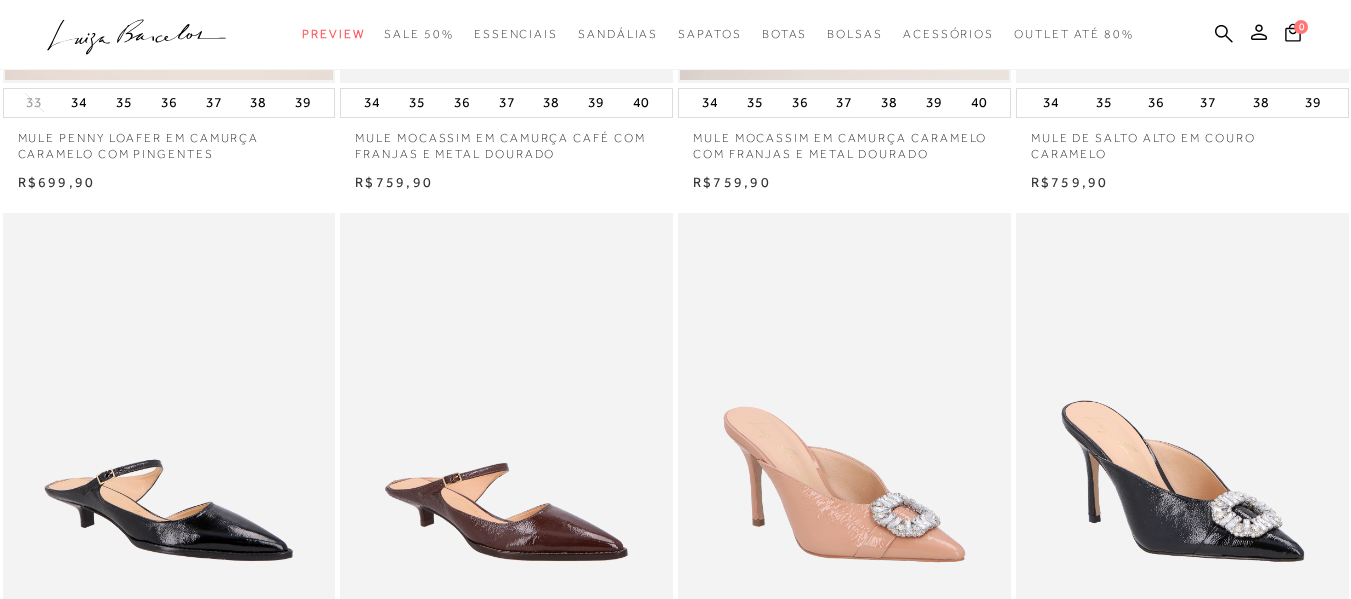scroll, scrollTop: 32, scrollLeft: 0, axis: vertical 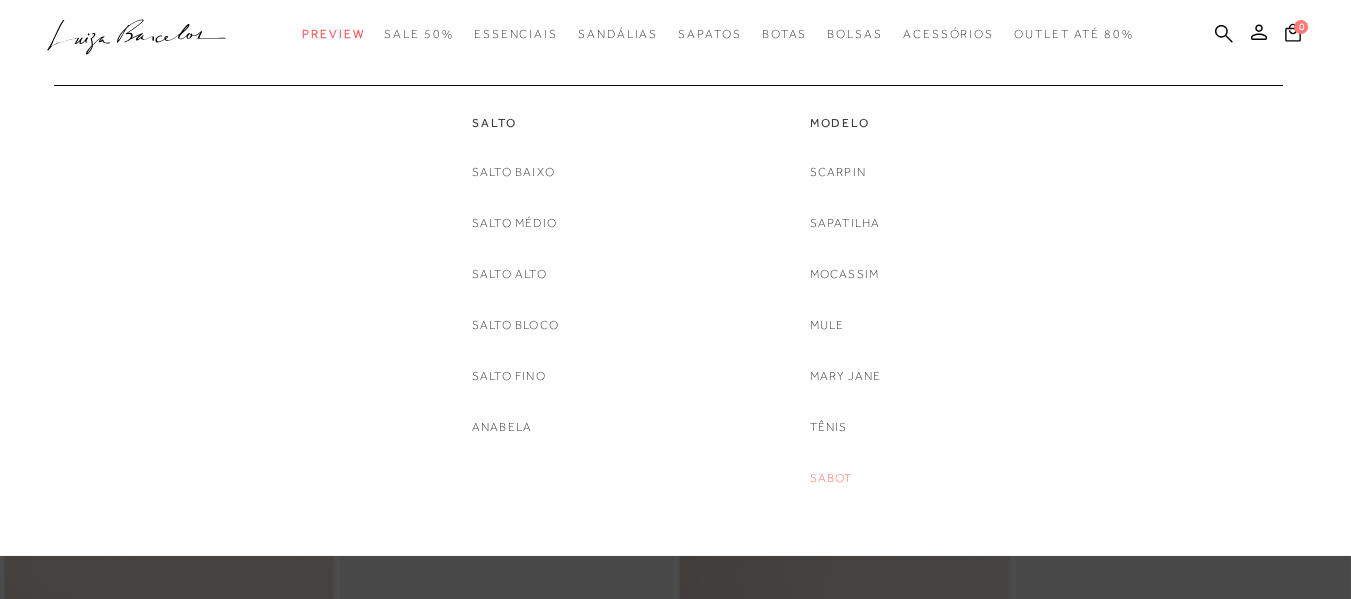 click on "Sabot" at bounding box center [831, 478] 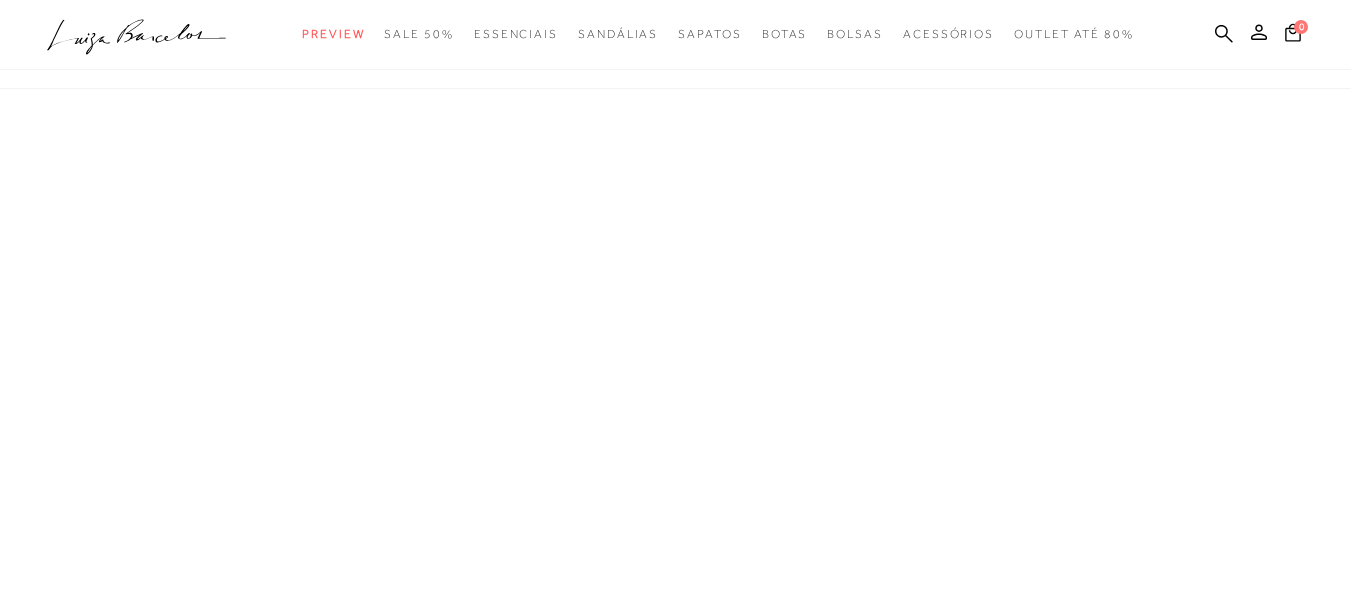 scroll, scrollTop: 0, scrollLeft: 0, axis: both 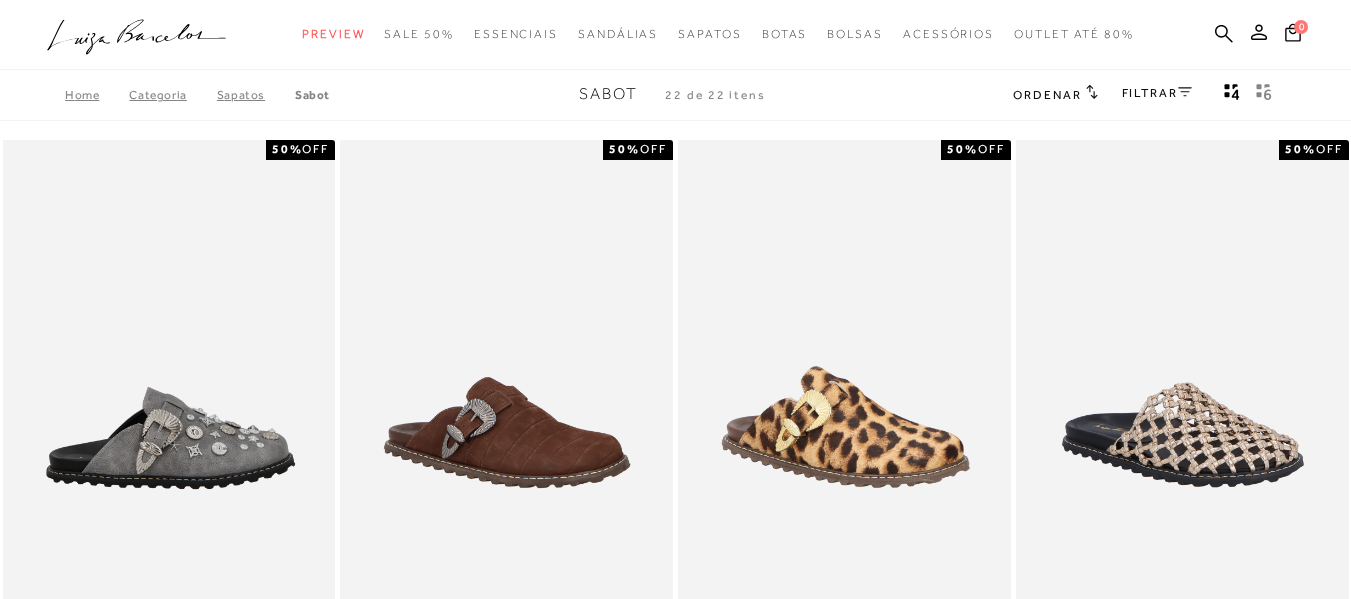 click at bounding box center (170, 389) 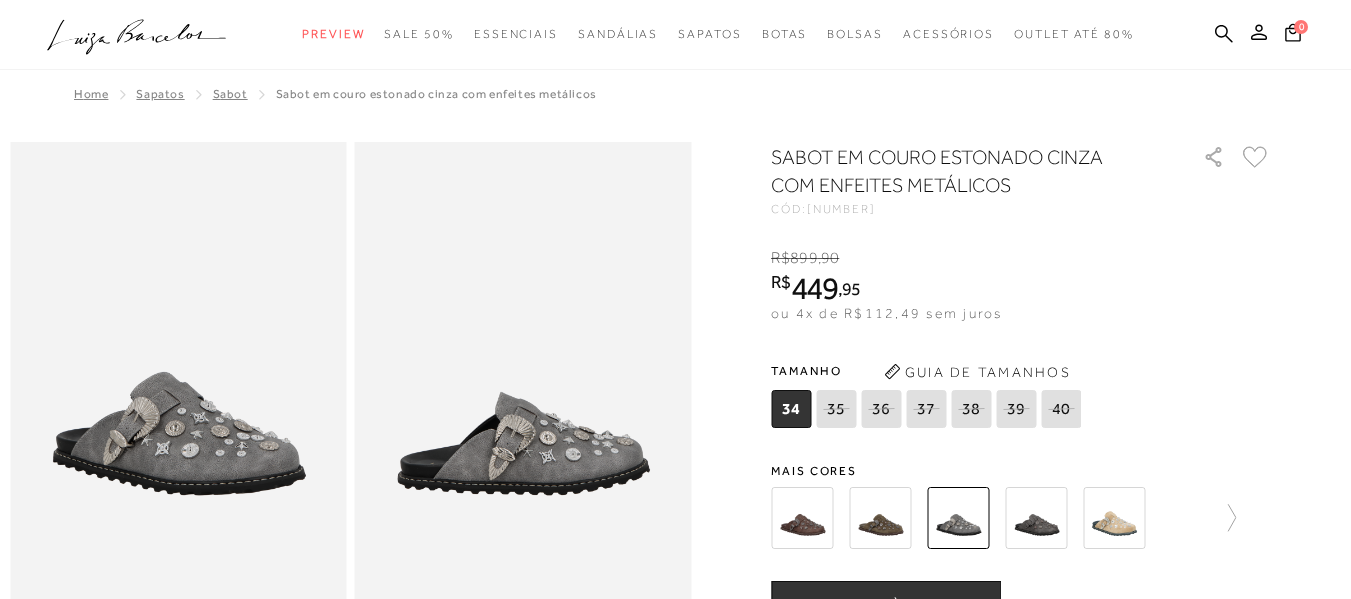 scroll, scrollTop: 0, scrollLeft: 0, axis: both 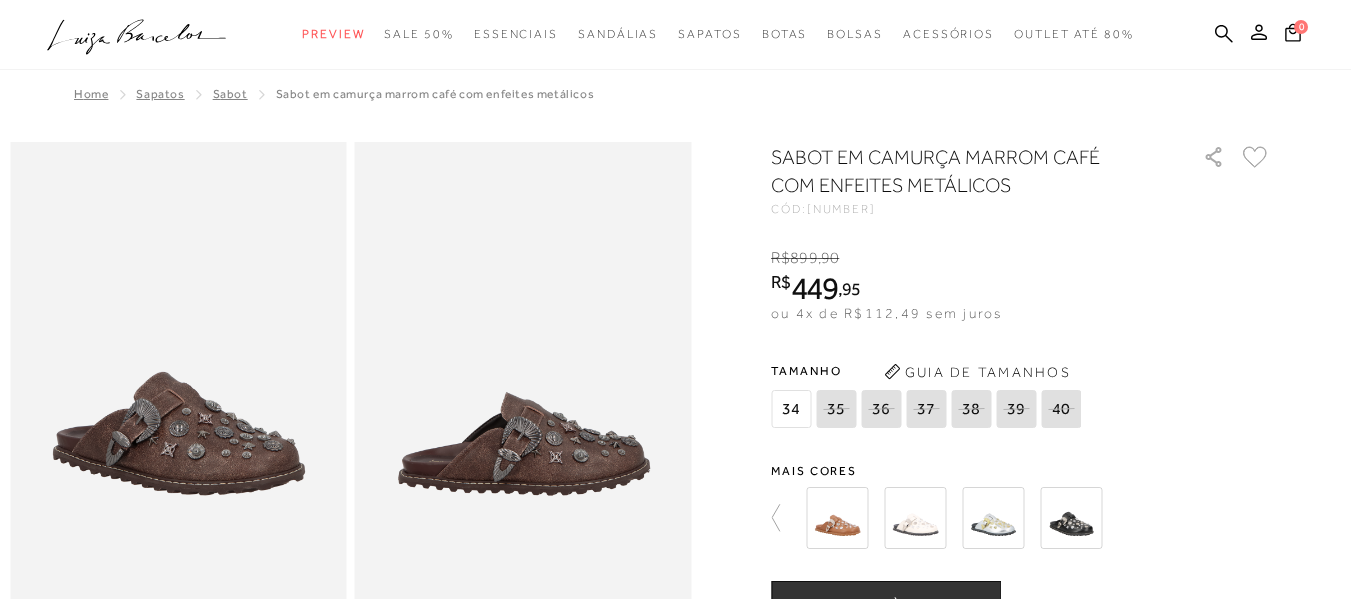 click at bounding box center [1071, 518] 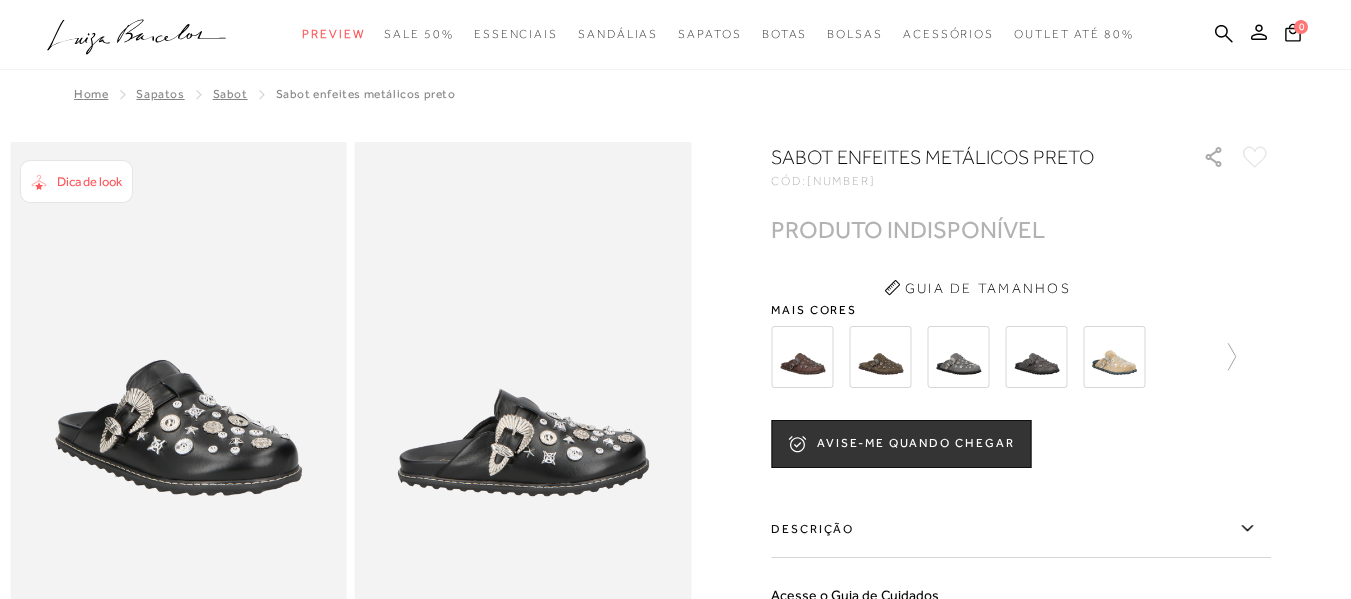 scroll, scrollTop: 0, scrollLeft: 0, axis: both 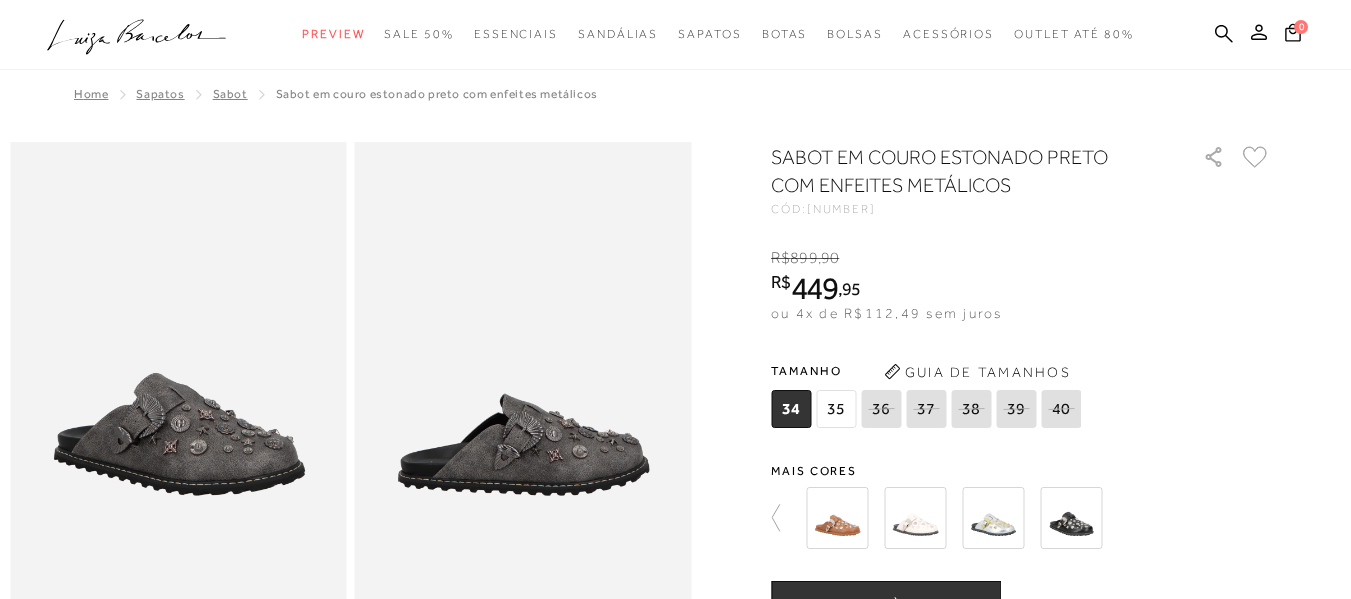 click at bounding box center (837, 518) 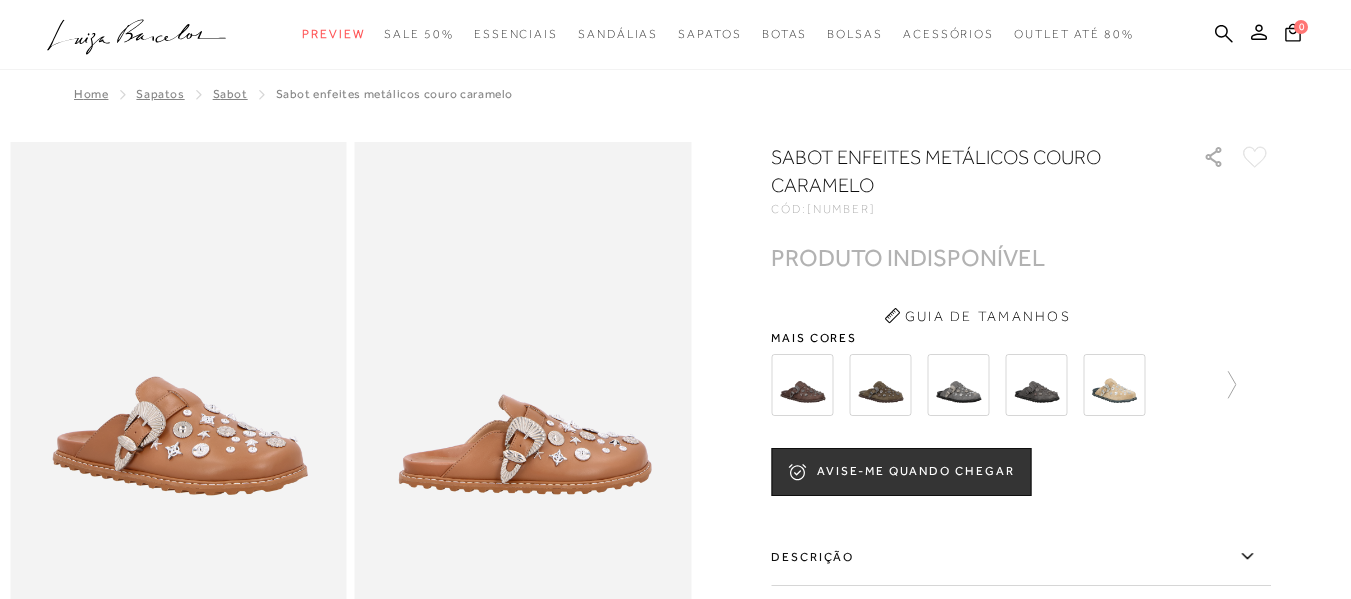 scroll, scrollTop: 0, scrollLeft: 0, axis: both 